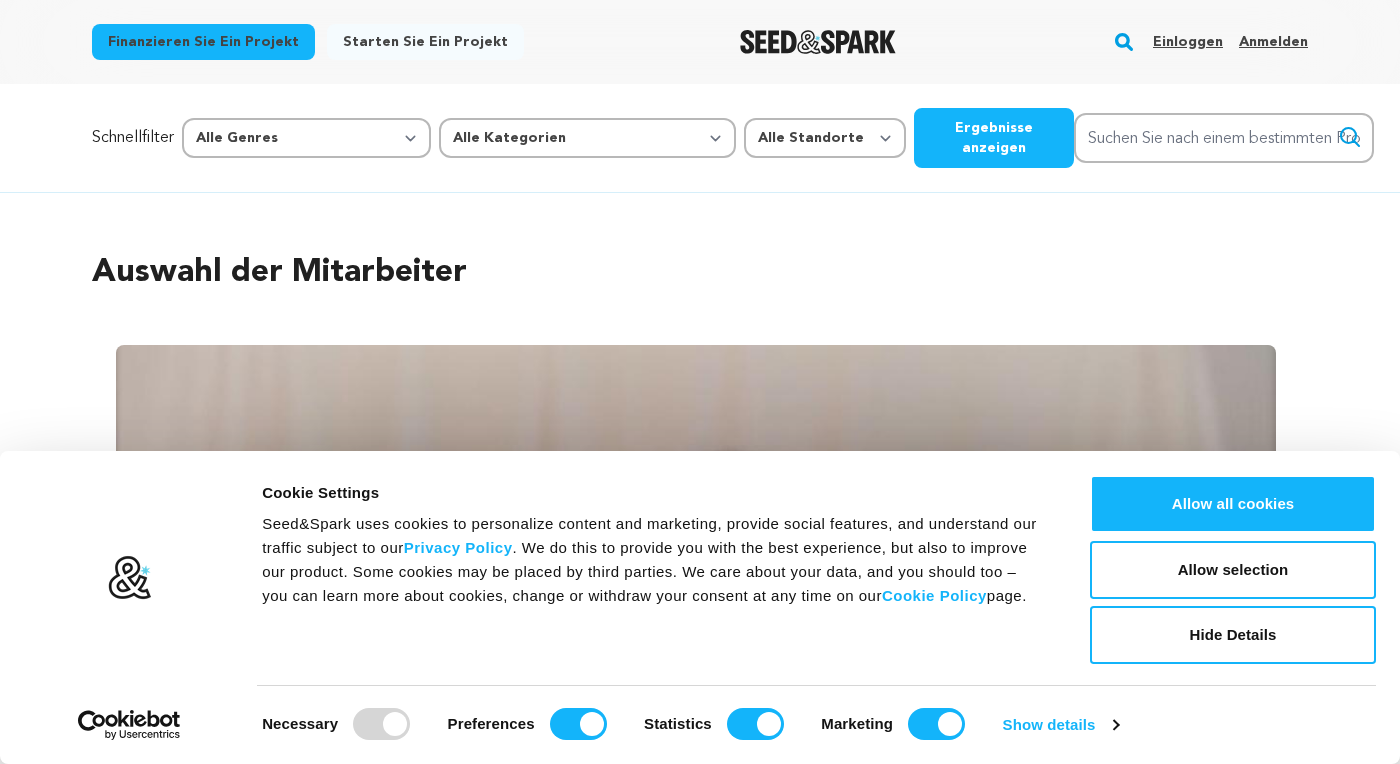 scroll, scrollTop: 0, scrollLeft: 0, axis: both 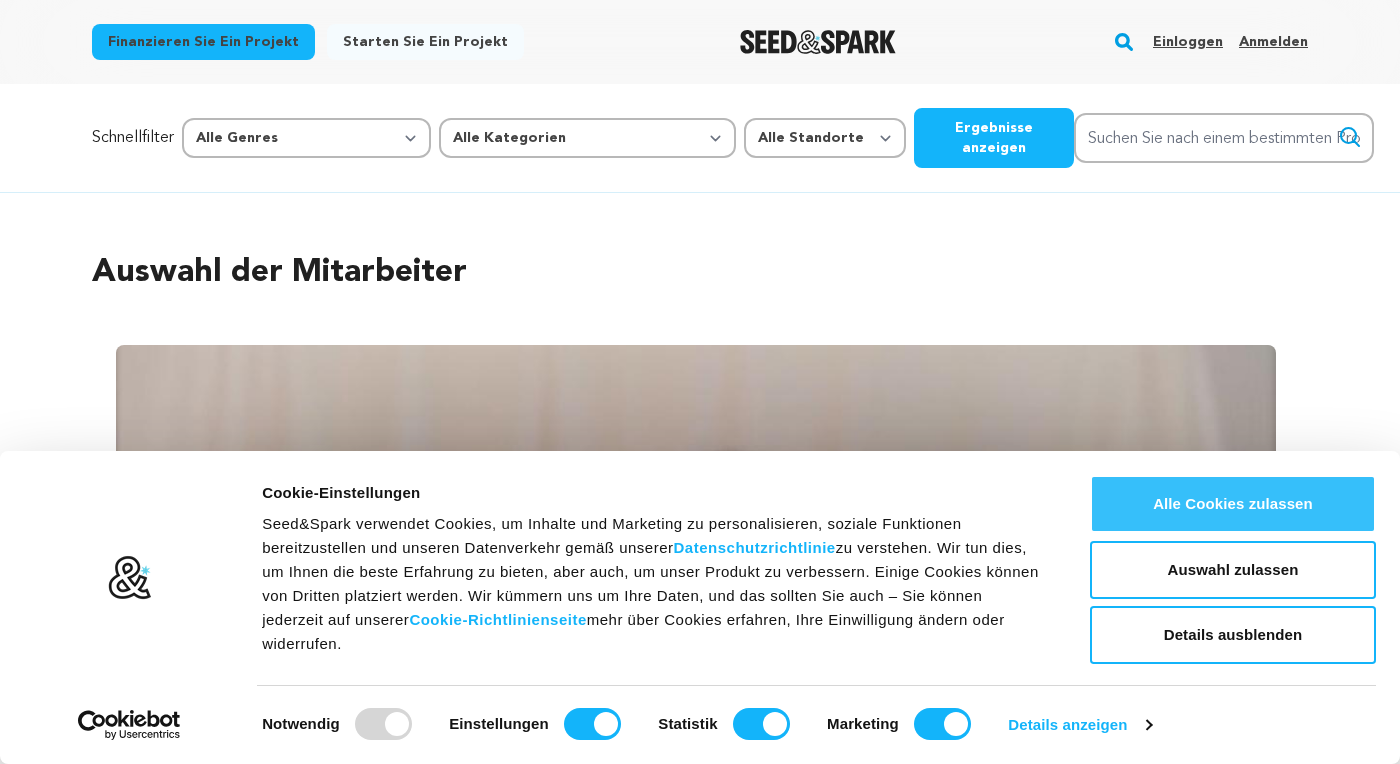 click on "Alle Cookies zulassen" at bounding box center [1233, 504] 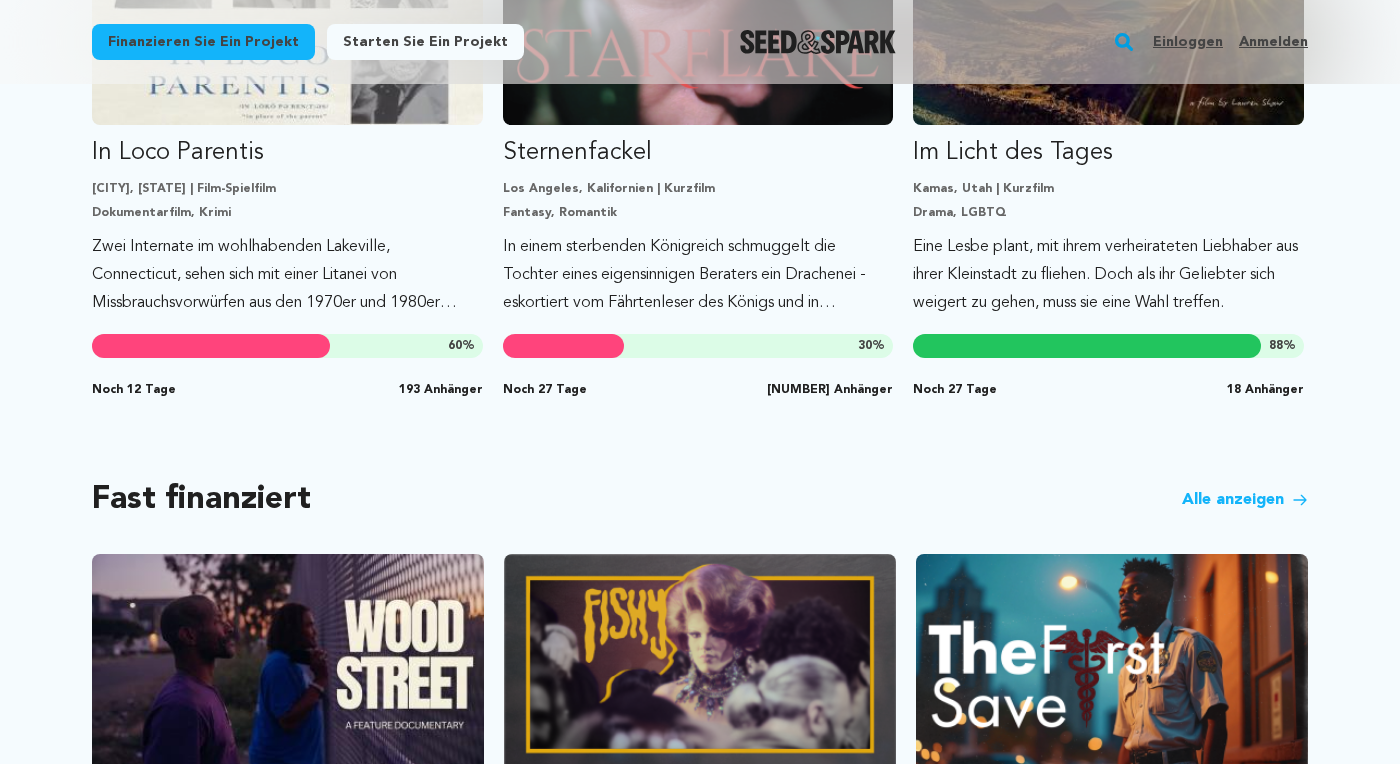 scroll, scrollTop: 0, scrollLeft: 0, axis: both 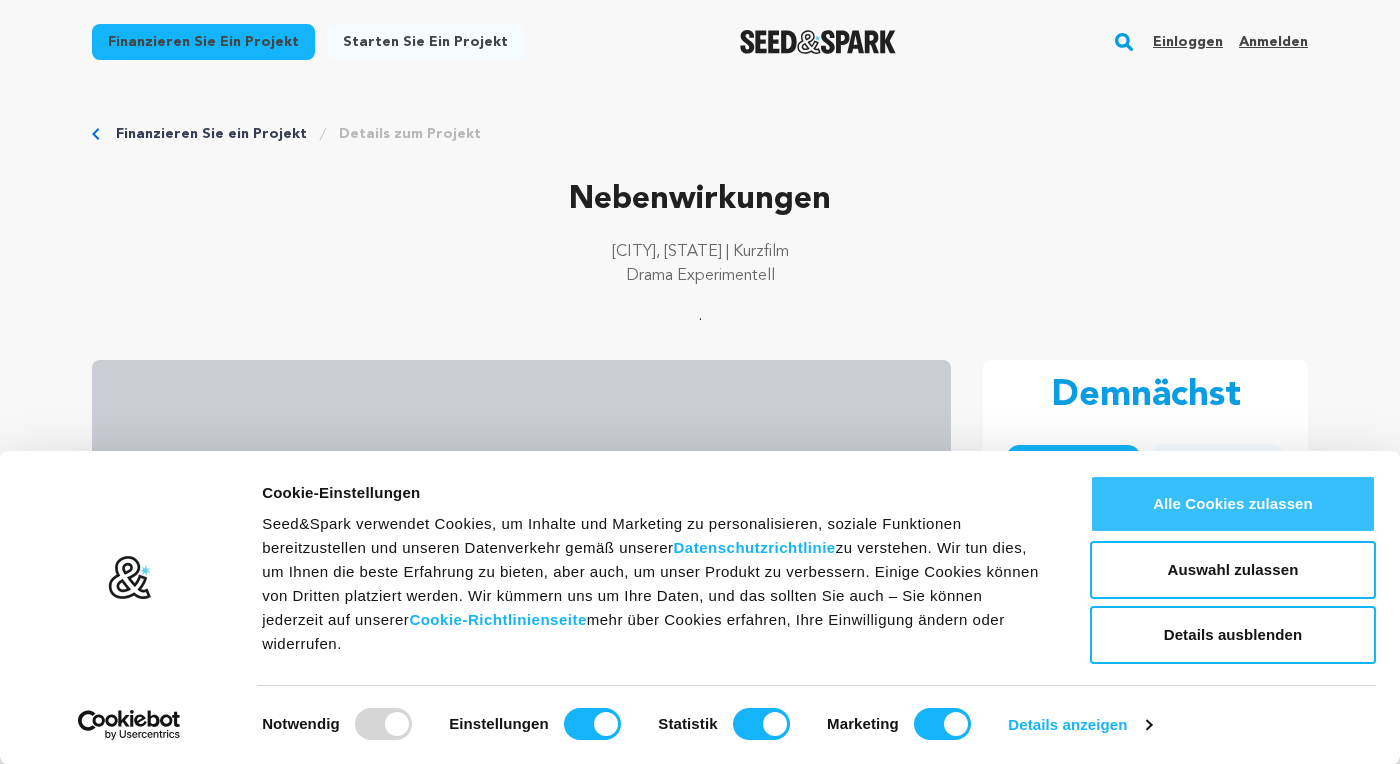 click on "Alle Cookies zulassen" at bounding box center (1233, 504) 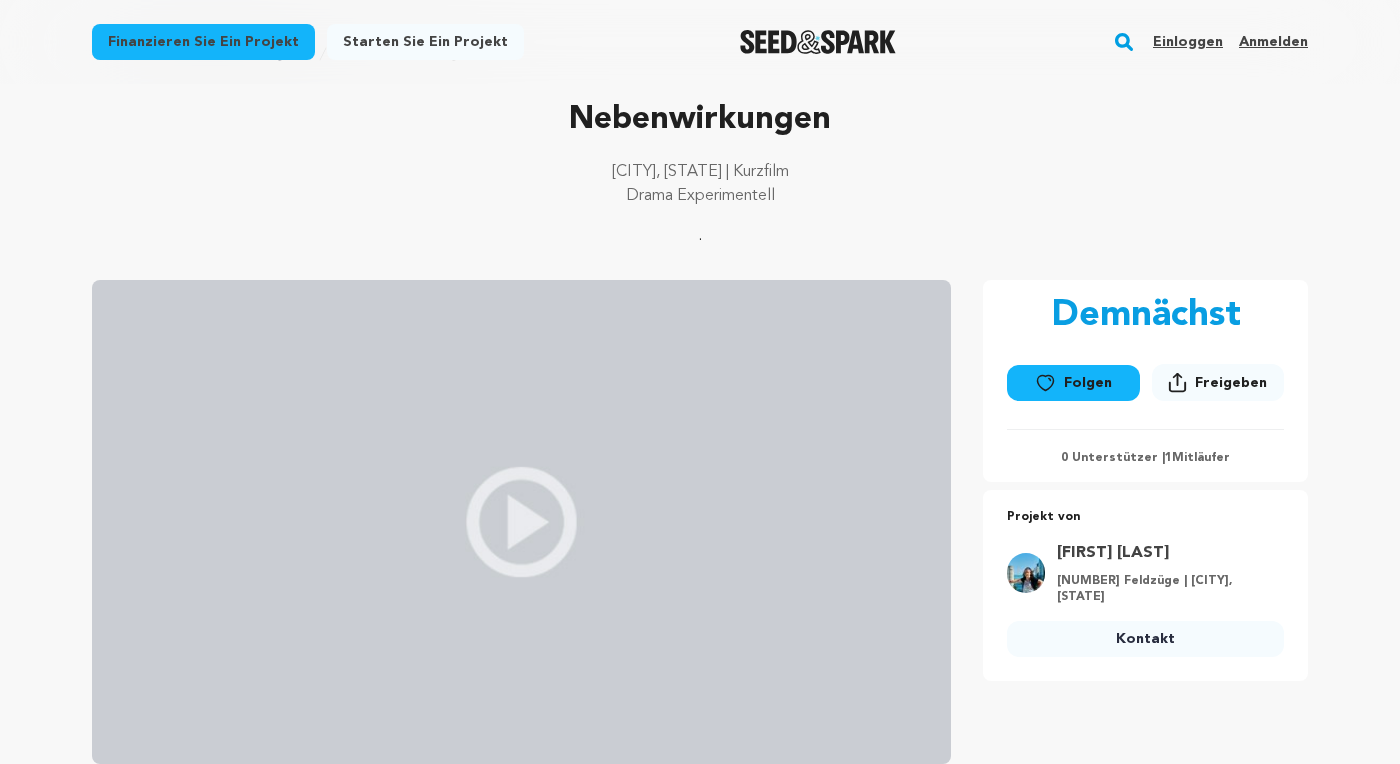 scroll, scrollTop: 106, scrollLeft: 0, axis: vertical 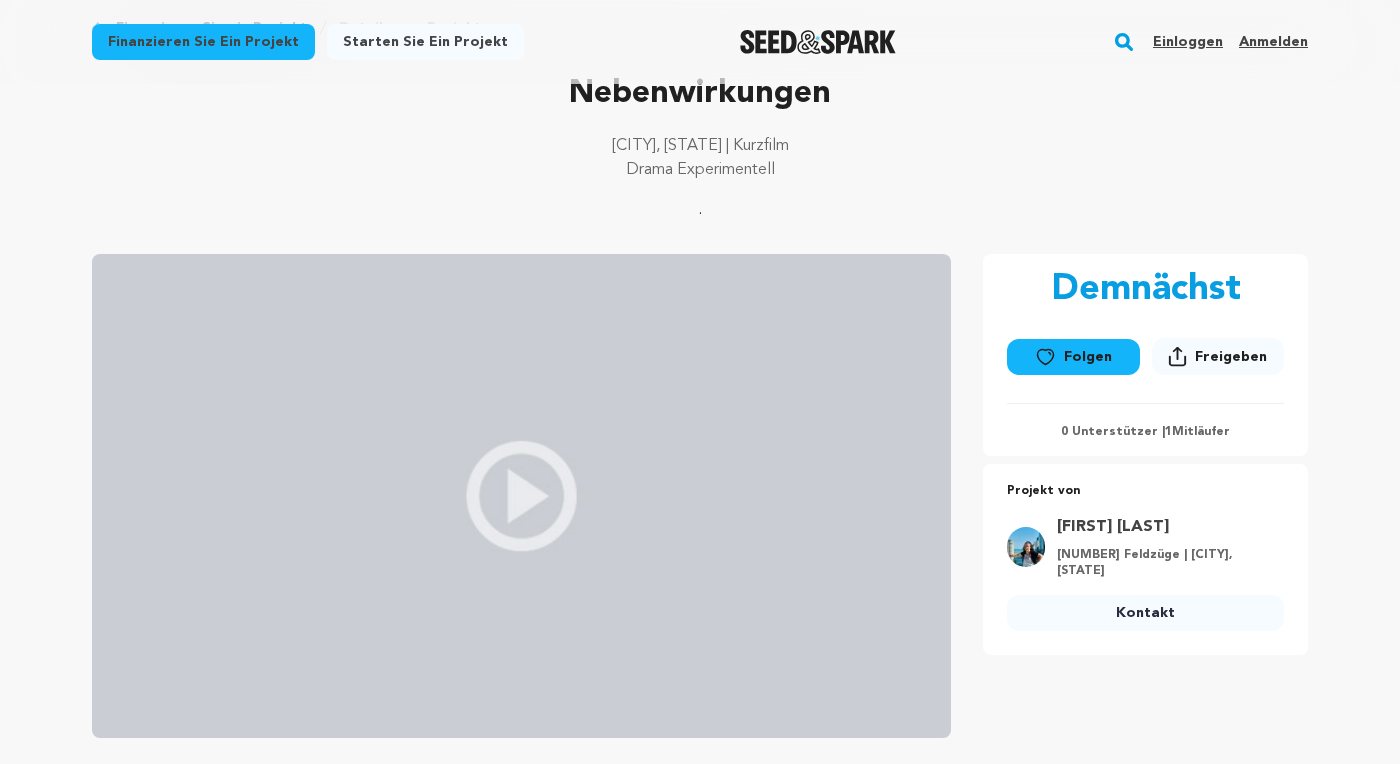 click on "Folgen" at bounding box center [1073, 357] 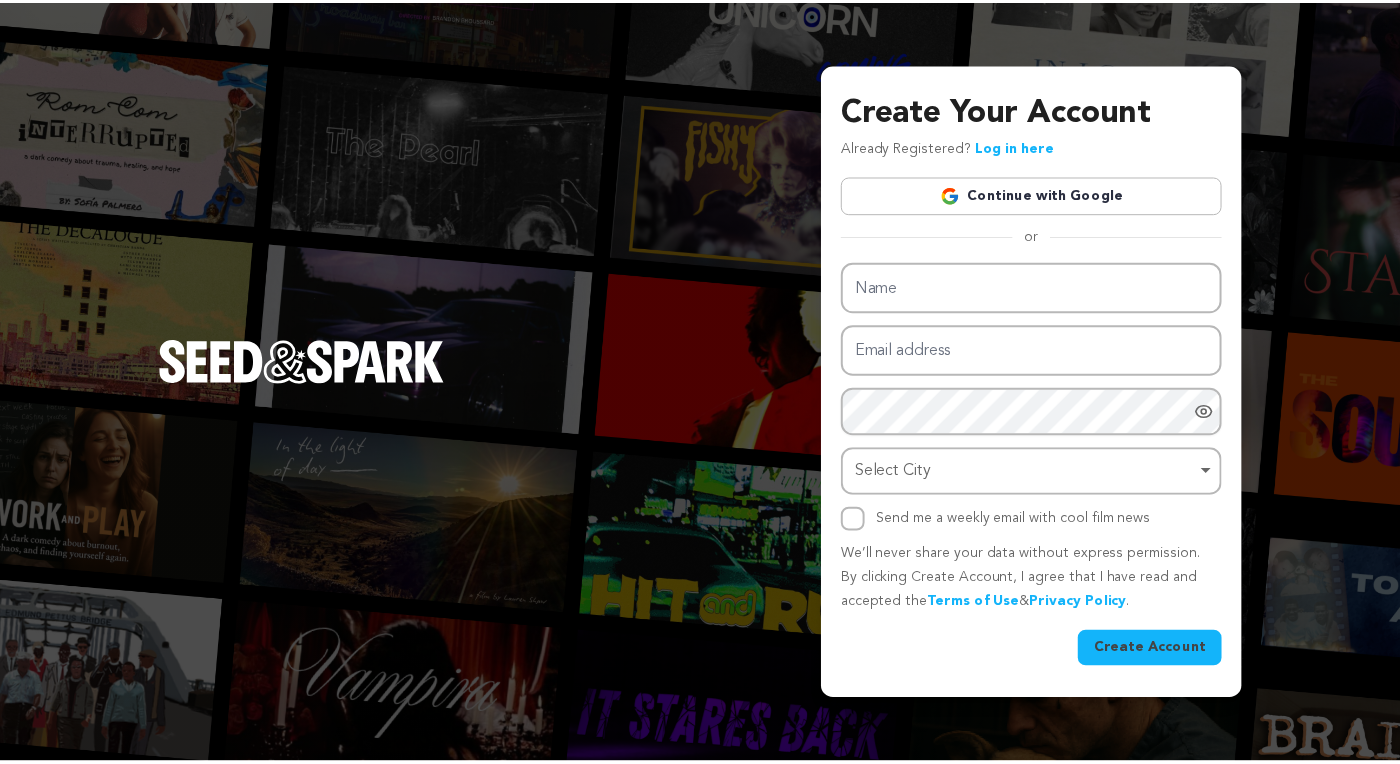 scroll, scrollTop: 0, scrollLeft: 0, axis: both 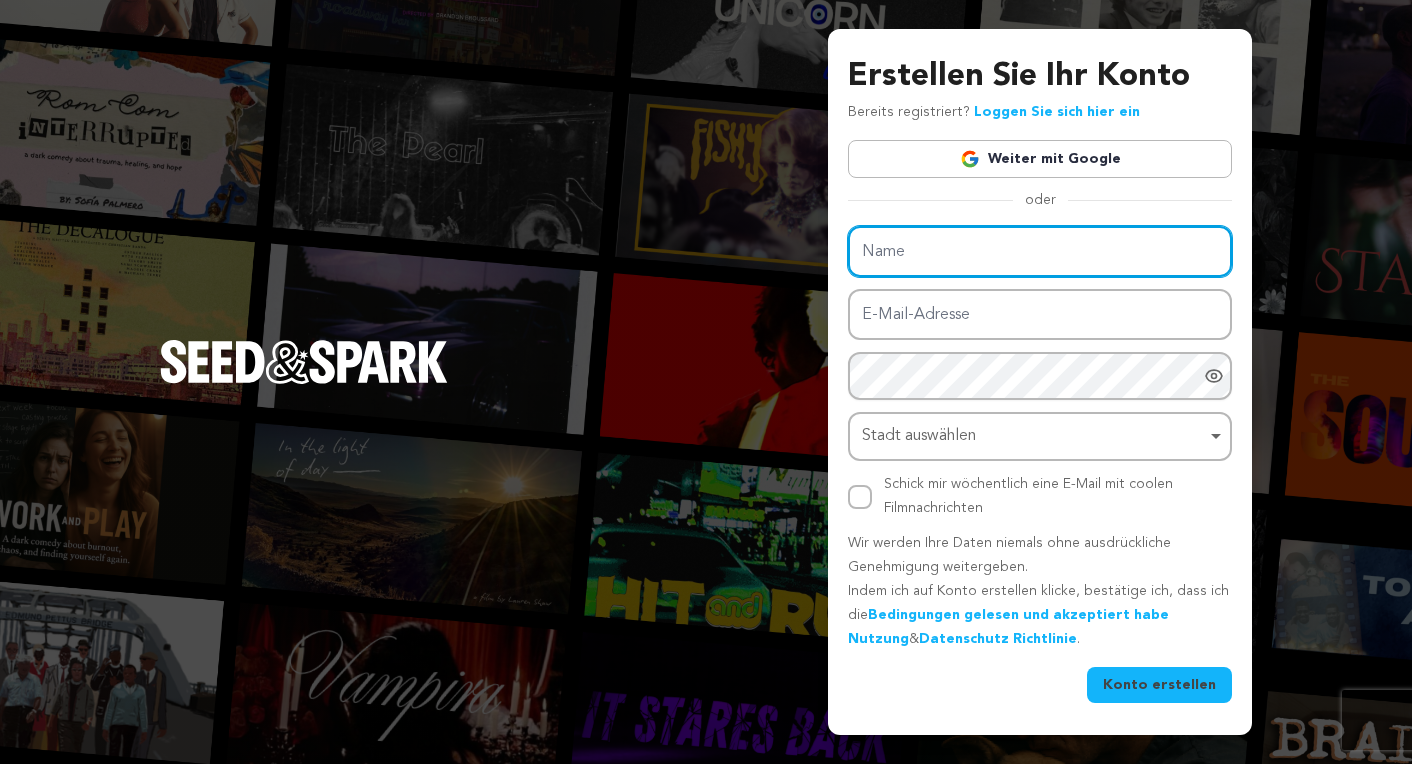 click on "Name" at bounding box center (1040, 251) 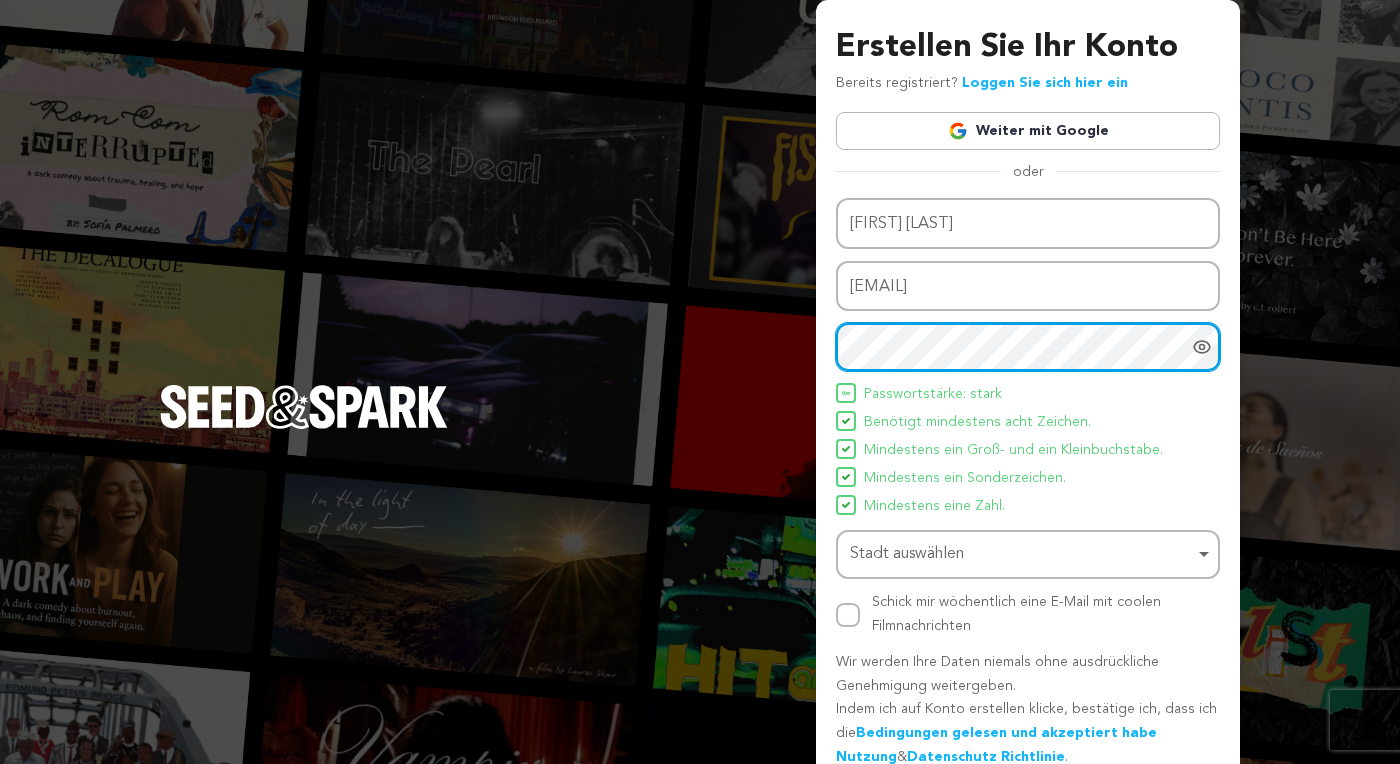 click on "Stadt auswählen Remove item" at bounding box center [1022, 554] 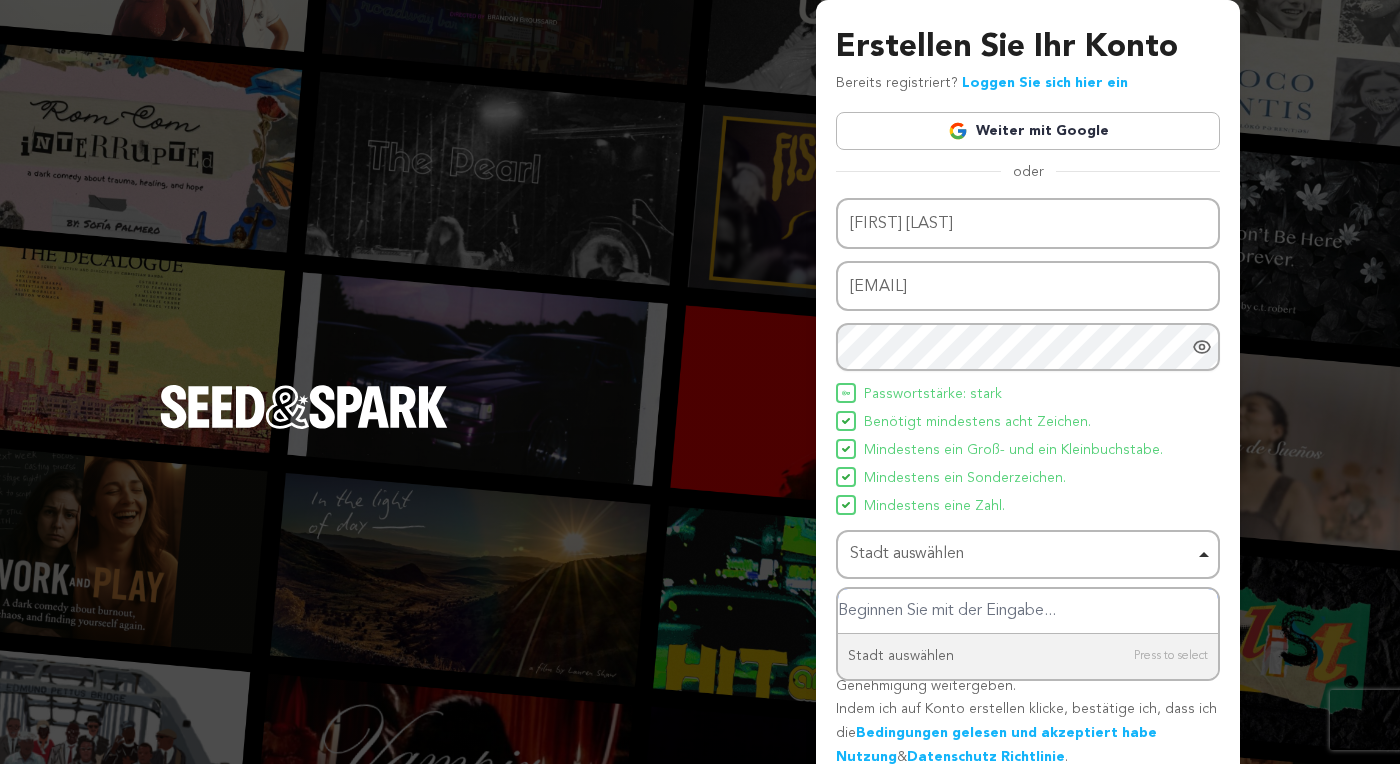 click on "Stadt auswählen" at bounding box center [907, 554] 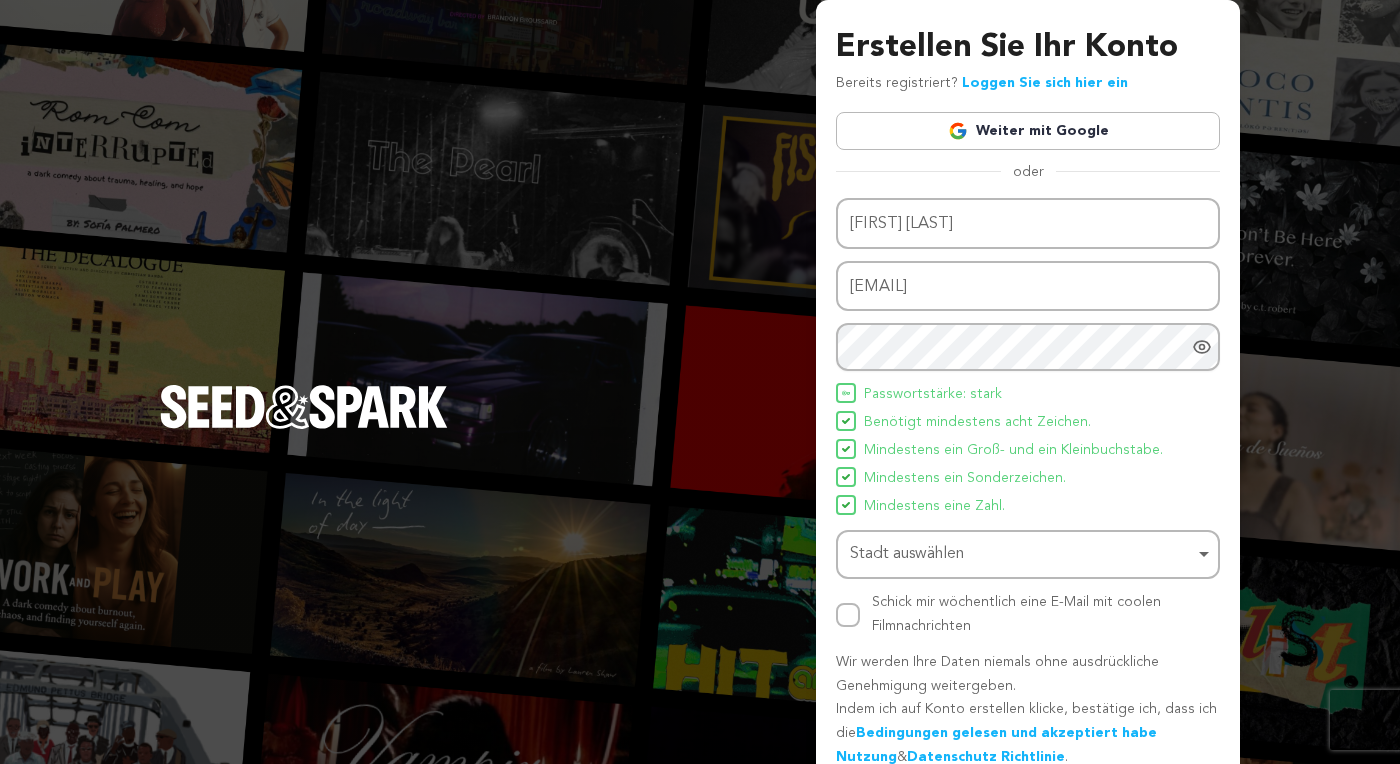 click on "Stadt auswählen" at bounding box center [907, 554] 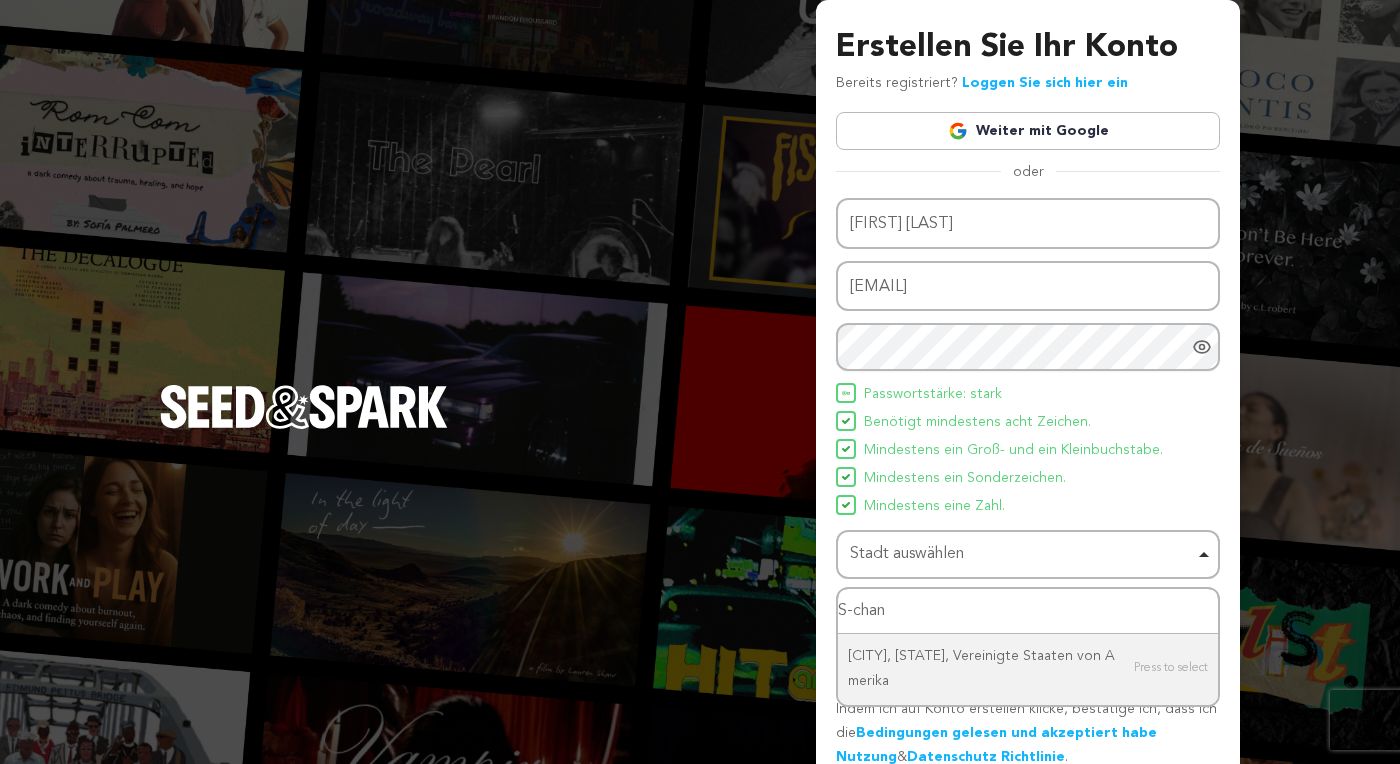 type on "S-chanf" 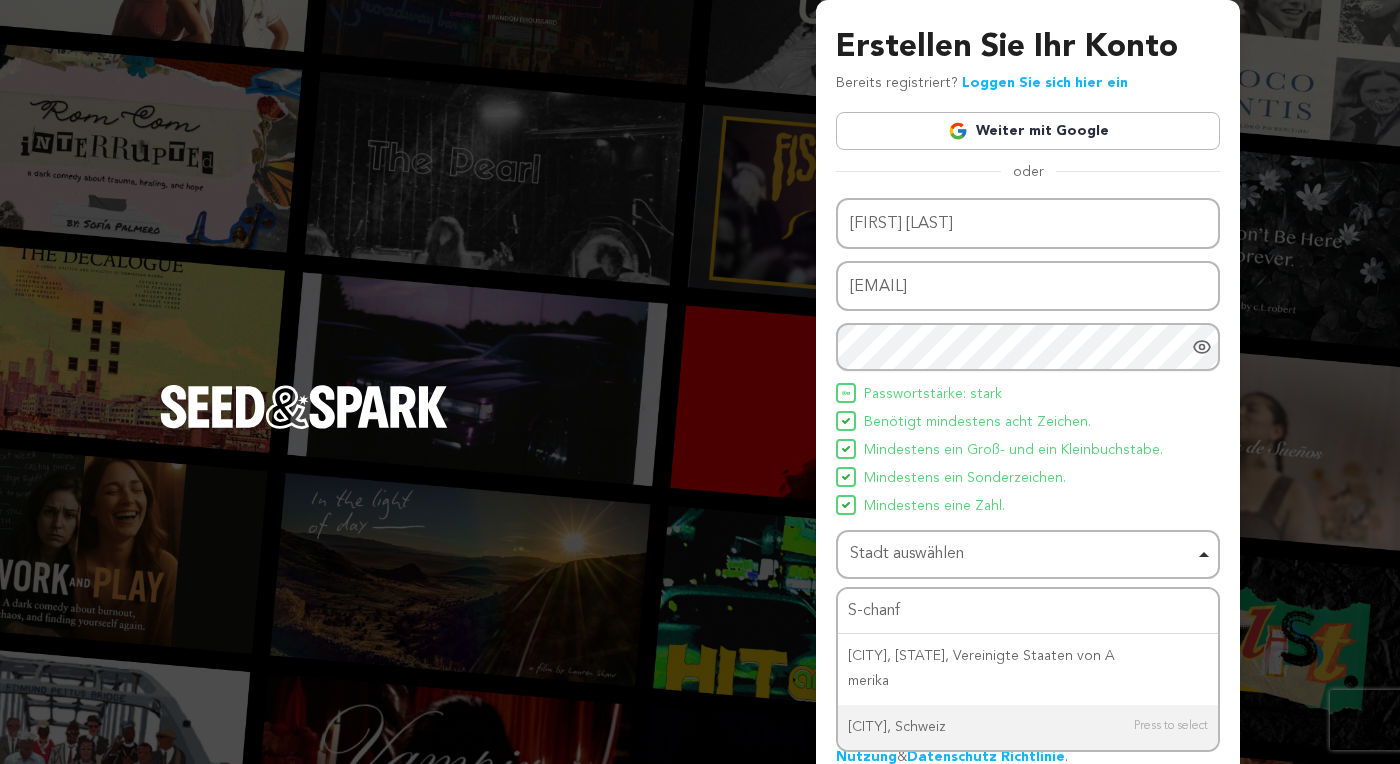 type 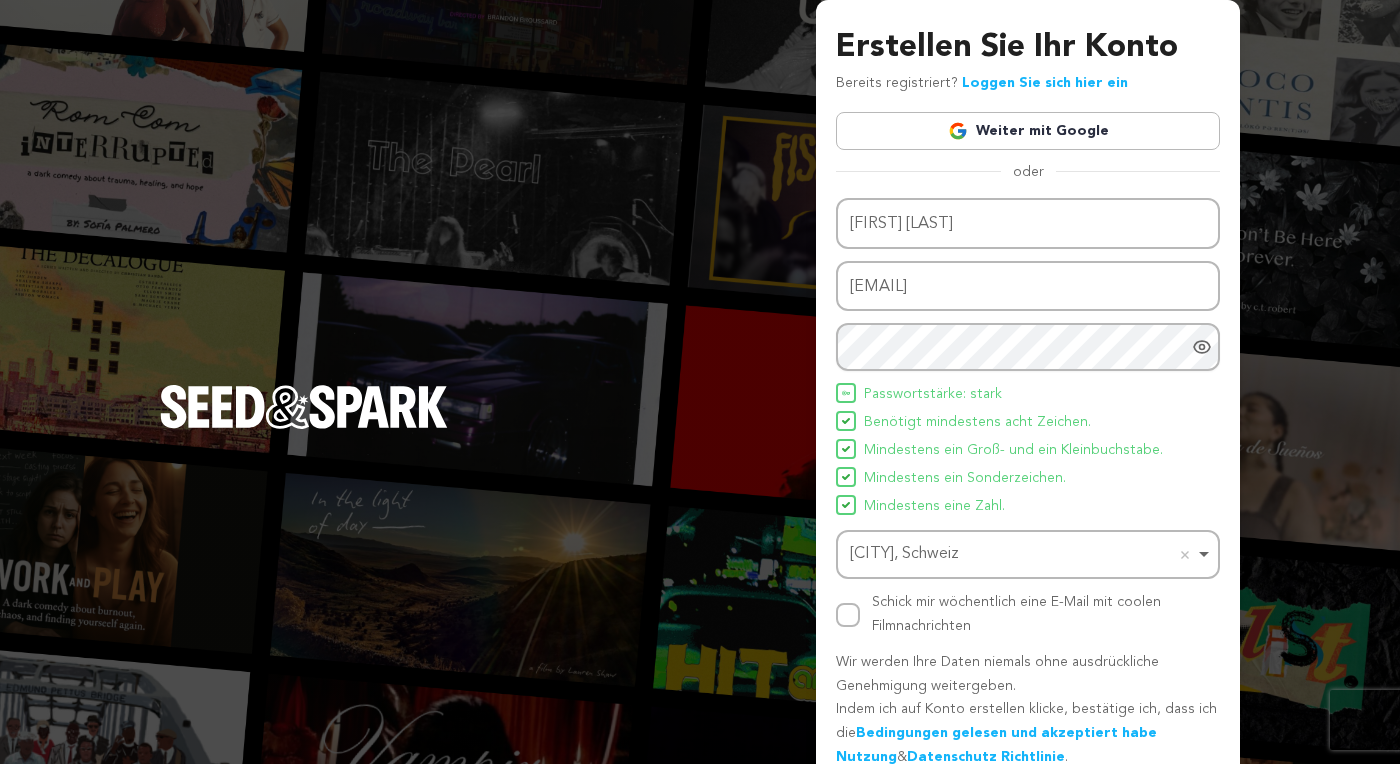 click on "Schick mir wöchentlich eine E-Mail mit coolen Filmnachrichten" at bounding box center (1028, 615) 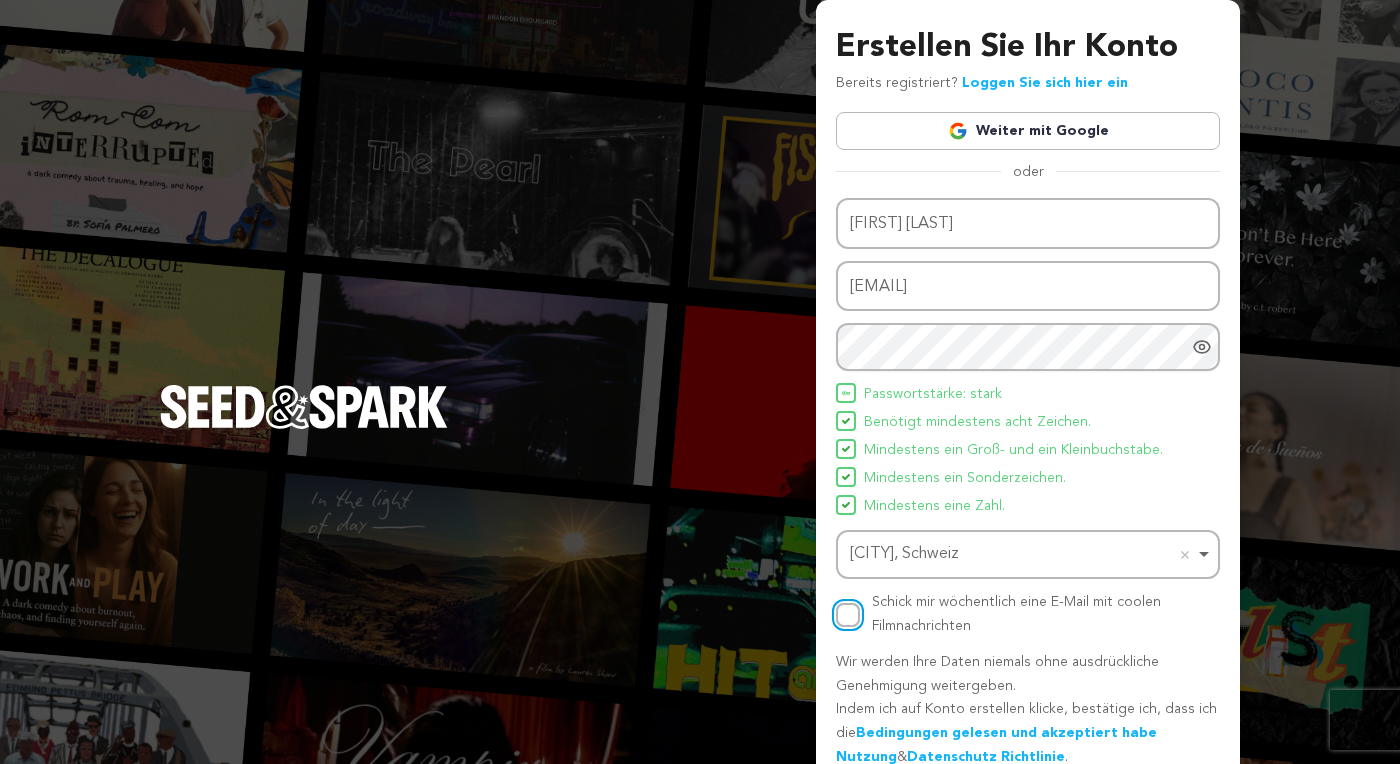 click on "Schick mir wöchentlich eine E-Mail mit coolen Filmnachrichten" at bounding box center (848, 615) 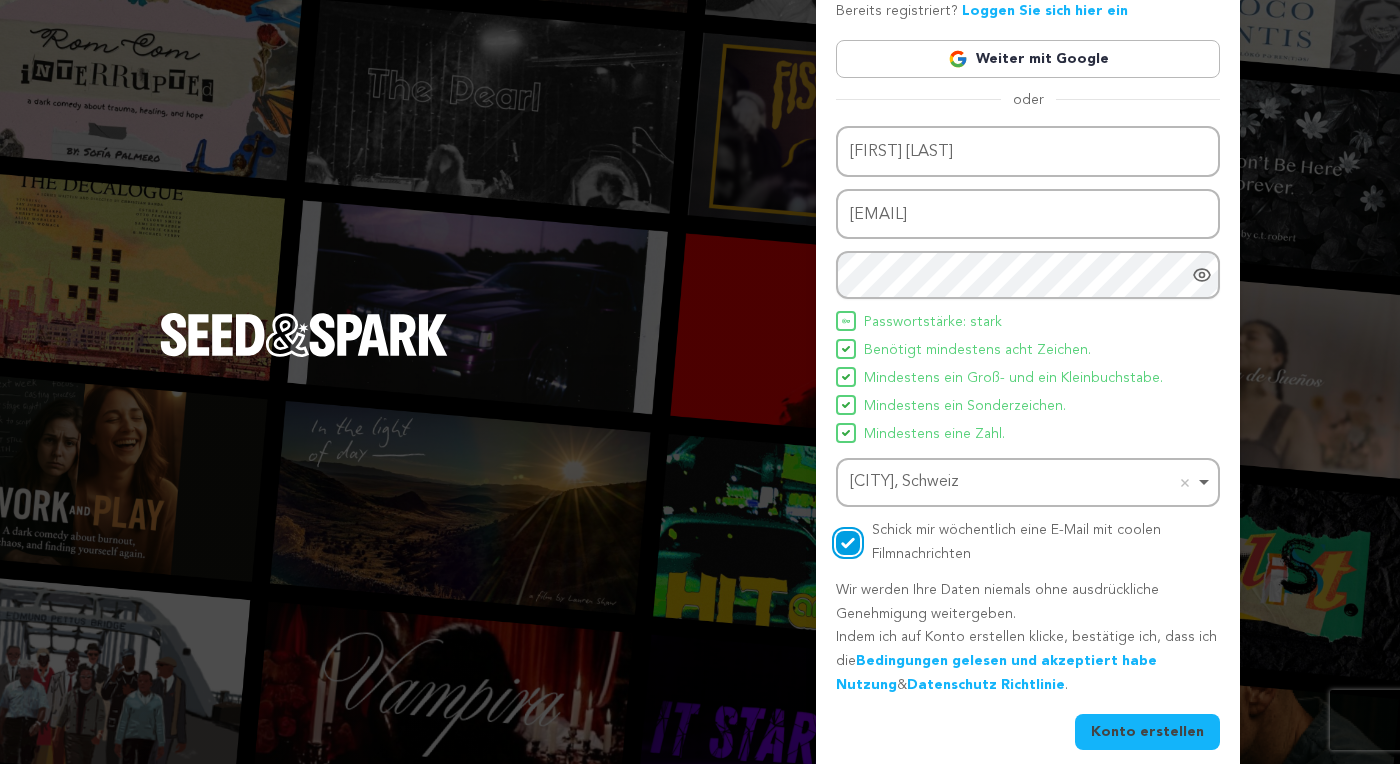 scroll, scrollTop: 89, scrollLeft: 0, axis: vertical 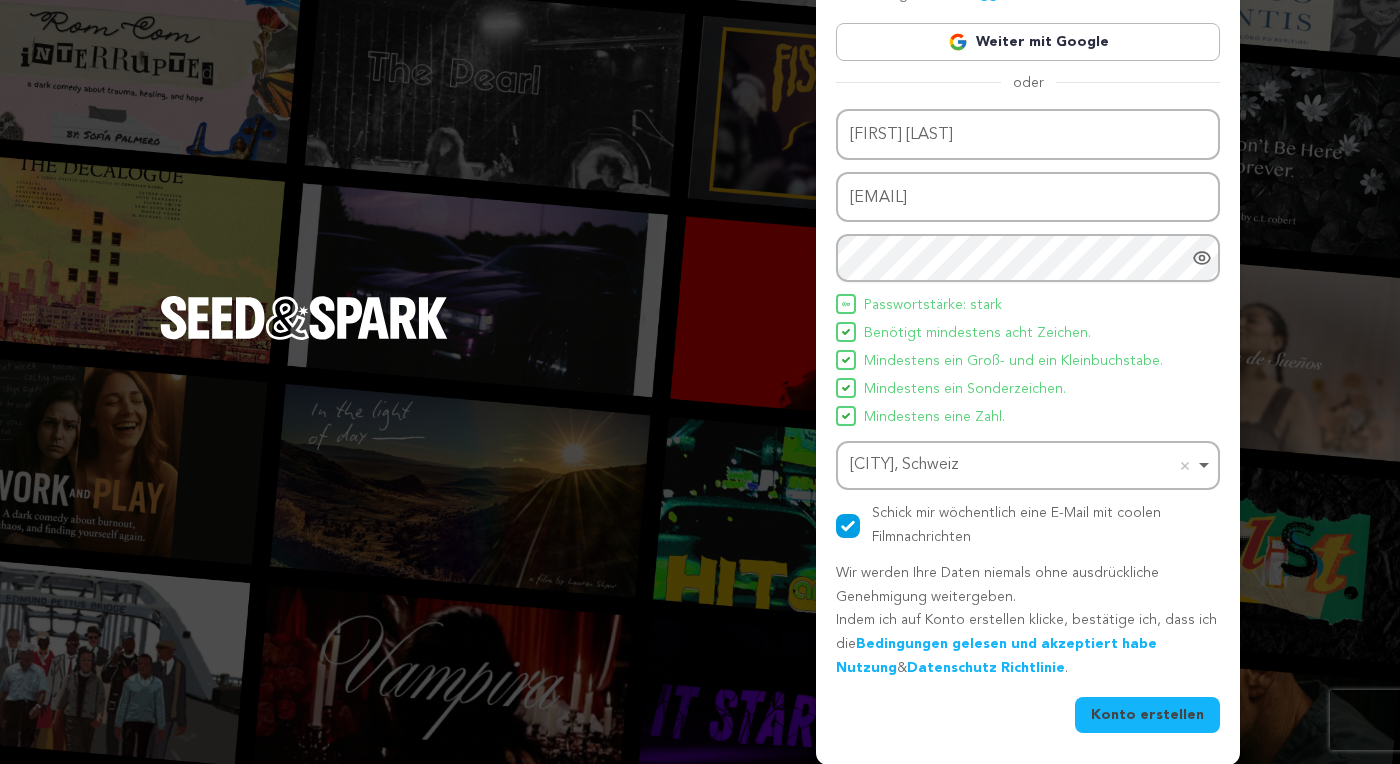 click on "Konto erstellen" at bounding box center (1147, 715) 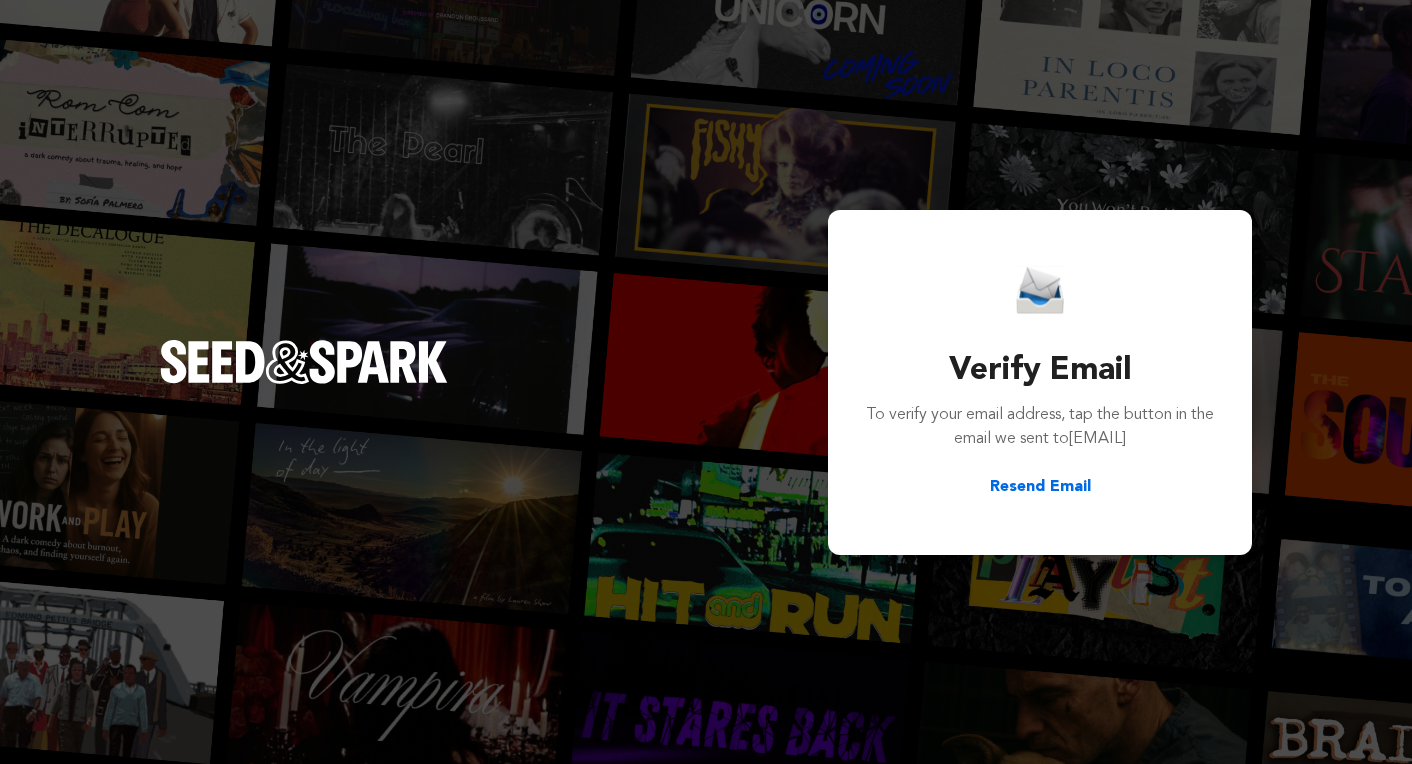 scroll, scrollTop: 0, scrollLeft: 0, axis: both 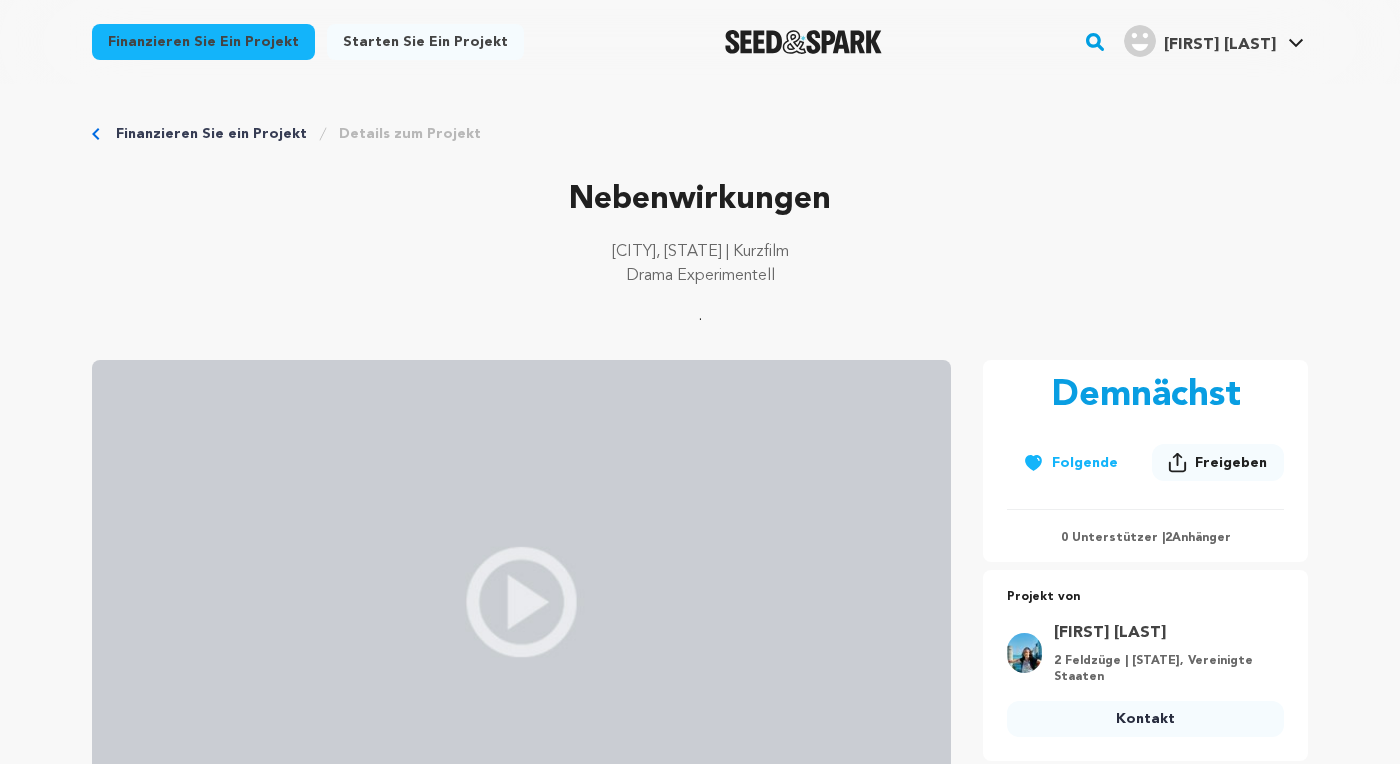 click 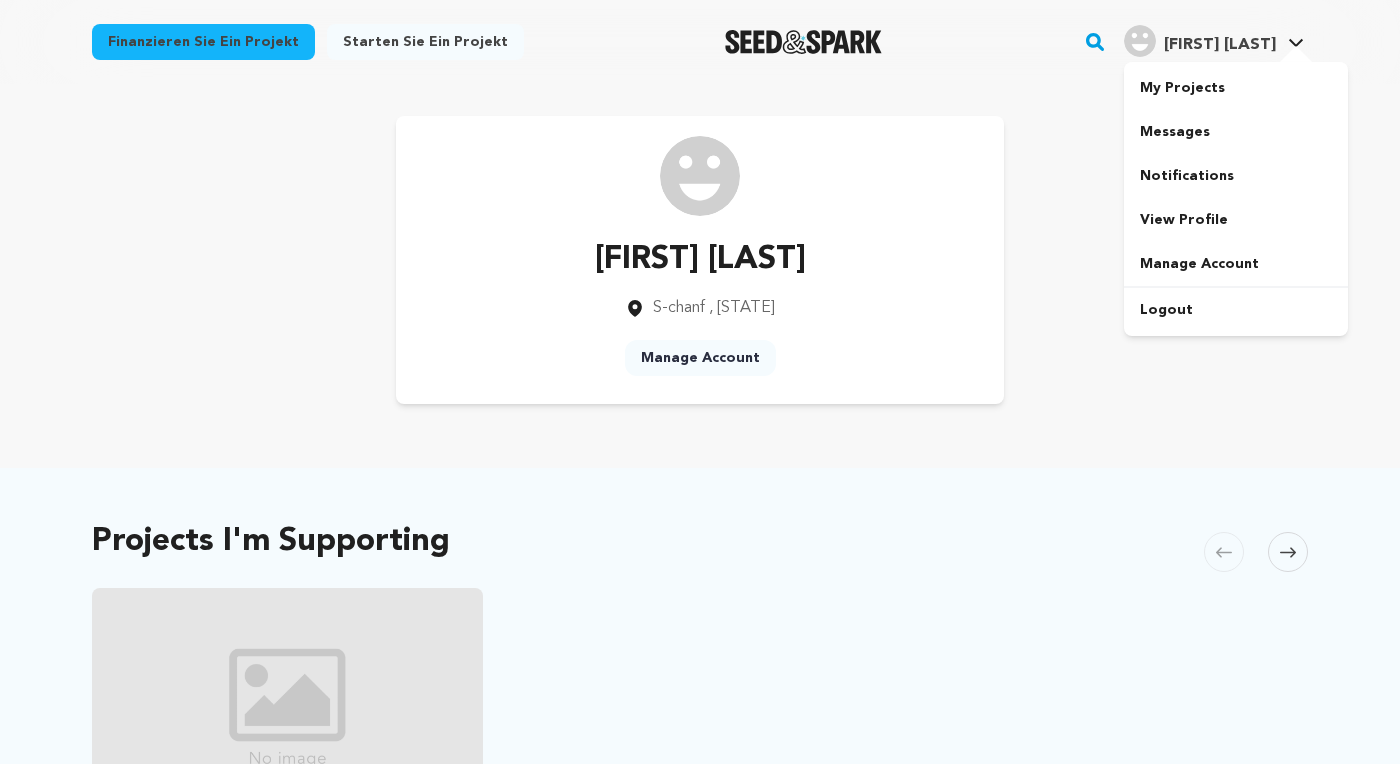 scroll, scrollTop: 0, scrollLeft: 0, axis: both 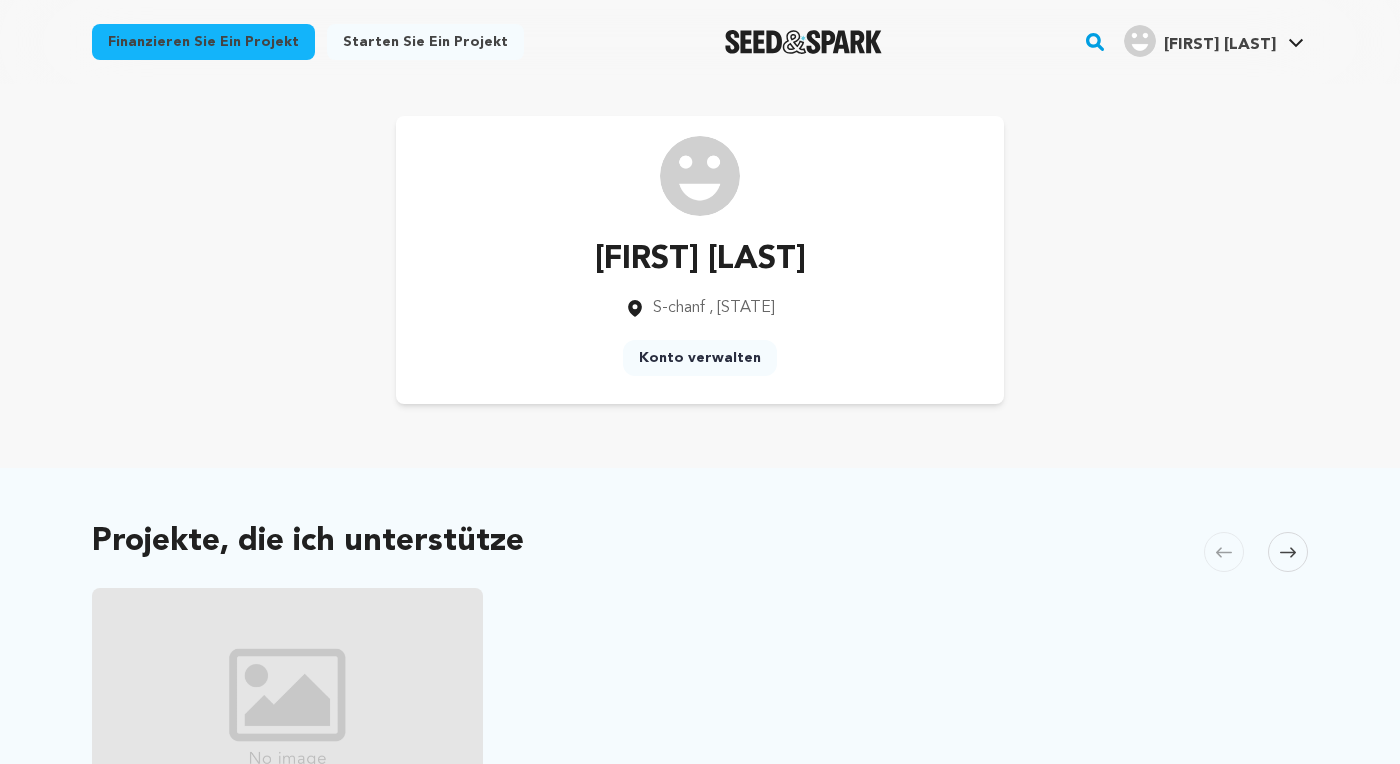 click on "Konto verwalten" at bounding box center (700, 358) 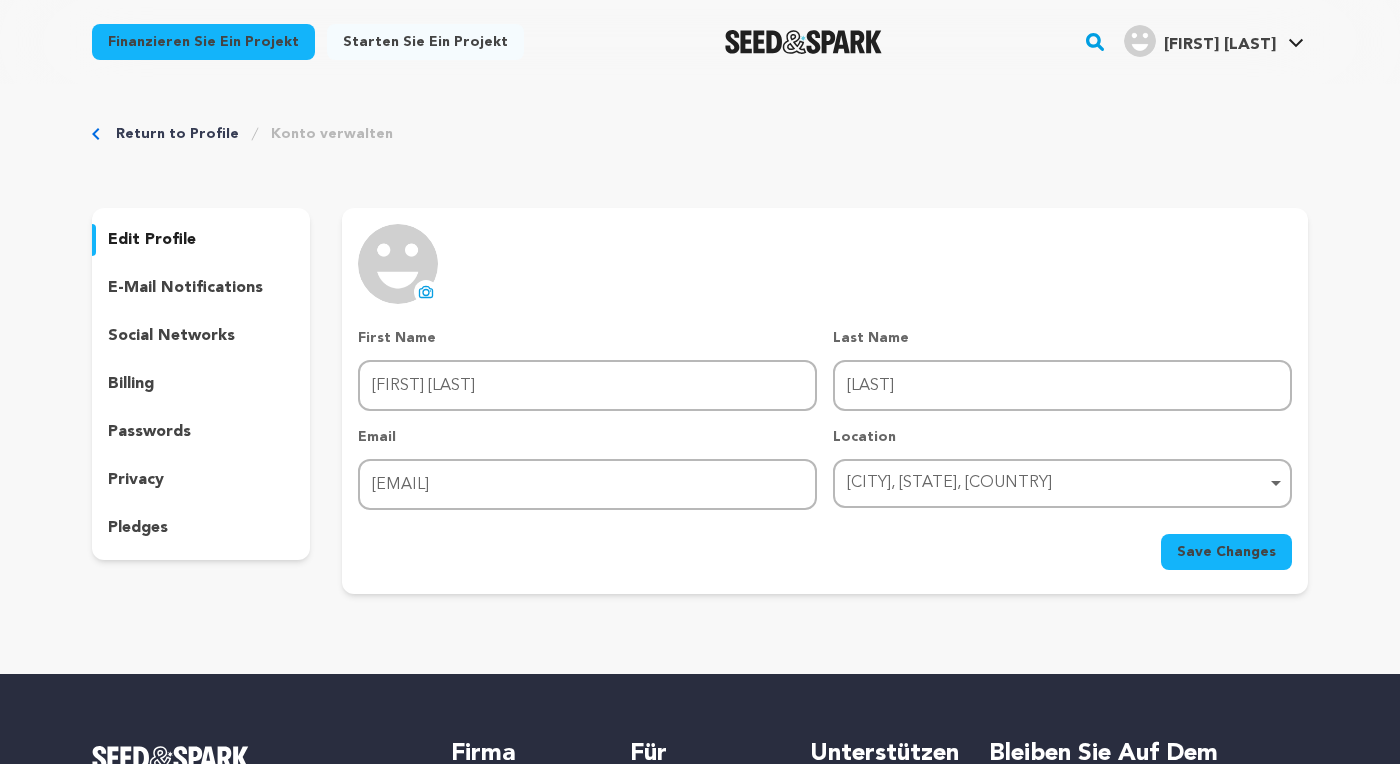 scroll, scrollTop: 0, scrollLeft: 0, axis: both 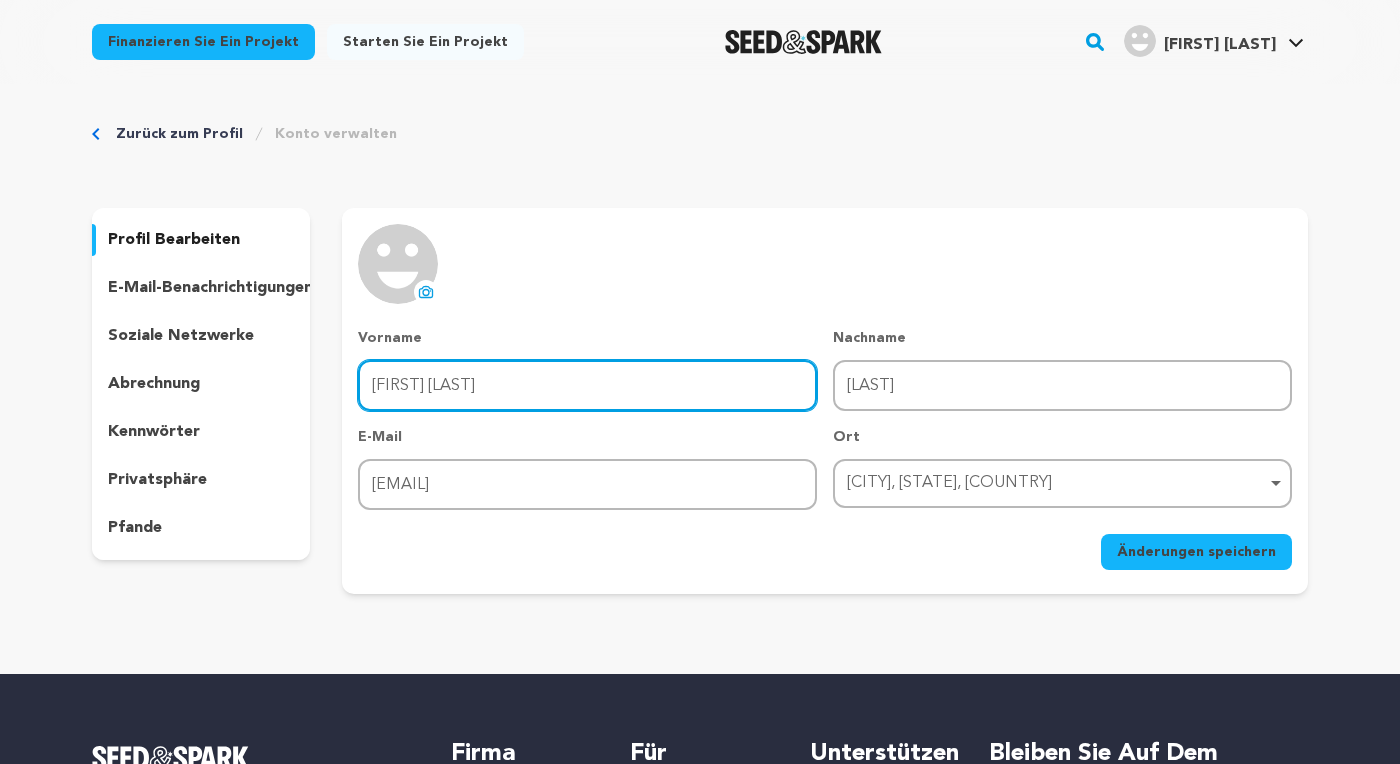click on "Elvira Da" at bounding box center (587, 385) 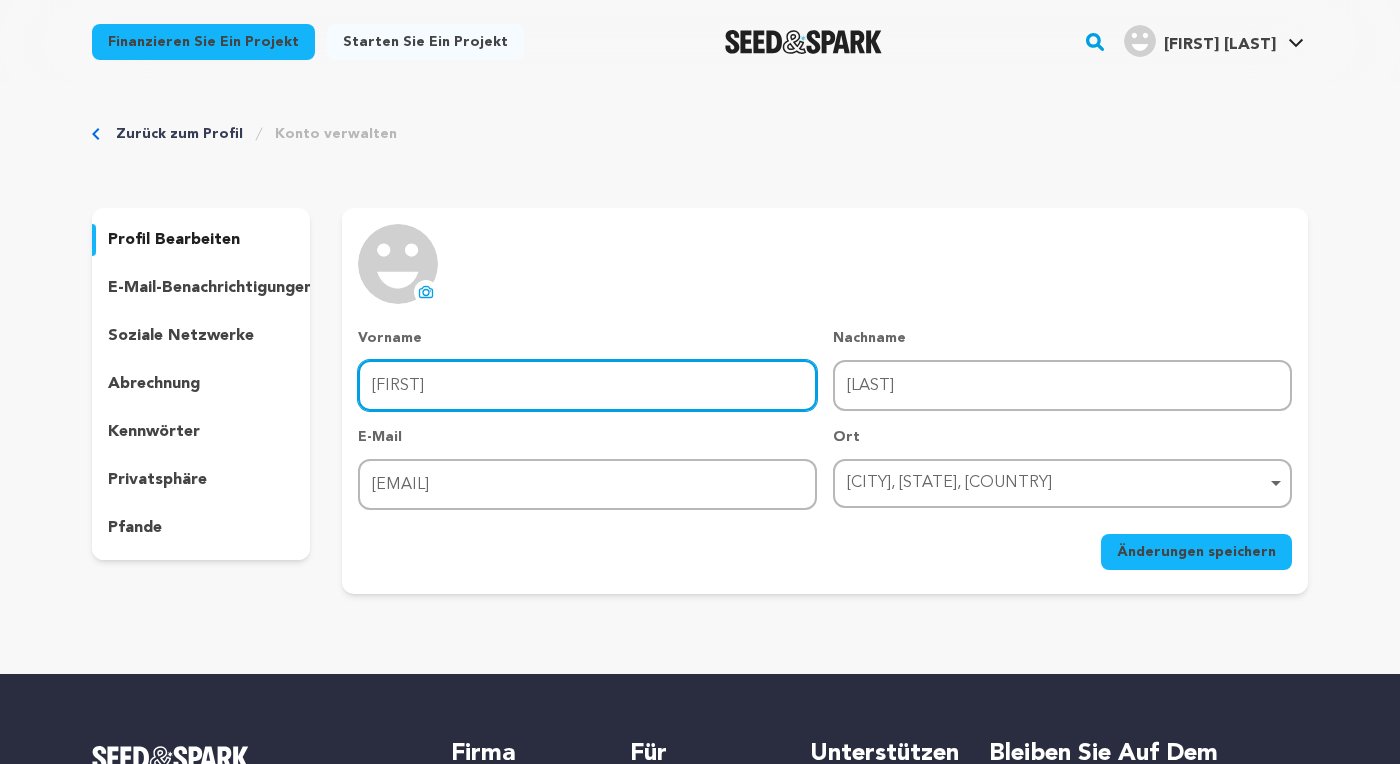 type on "Elvira" 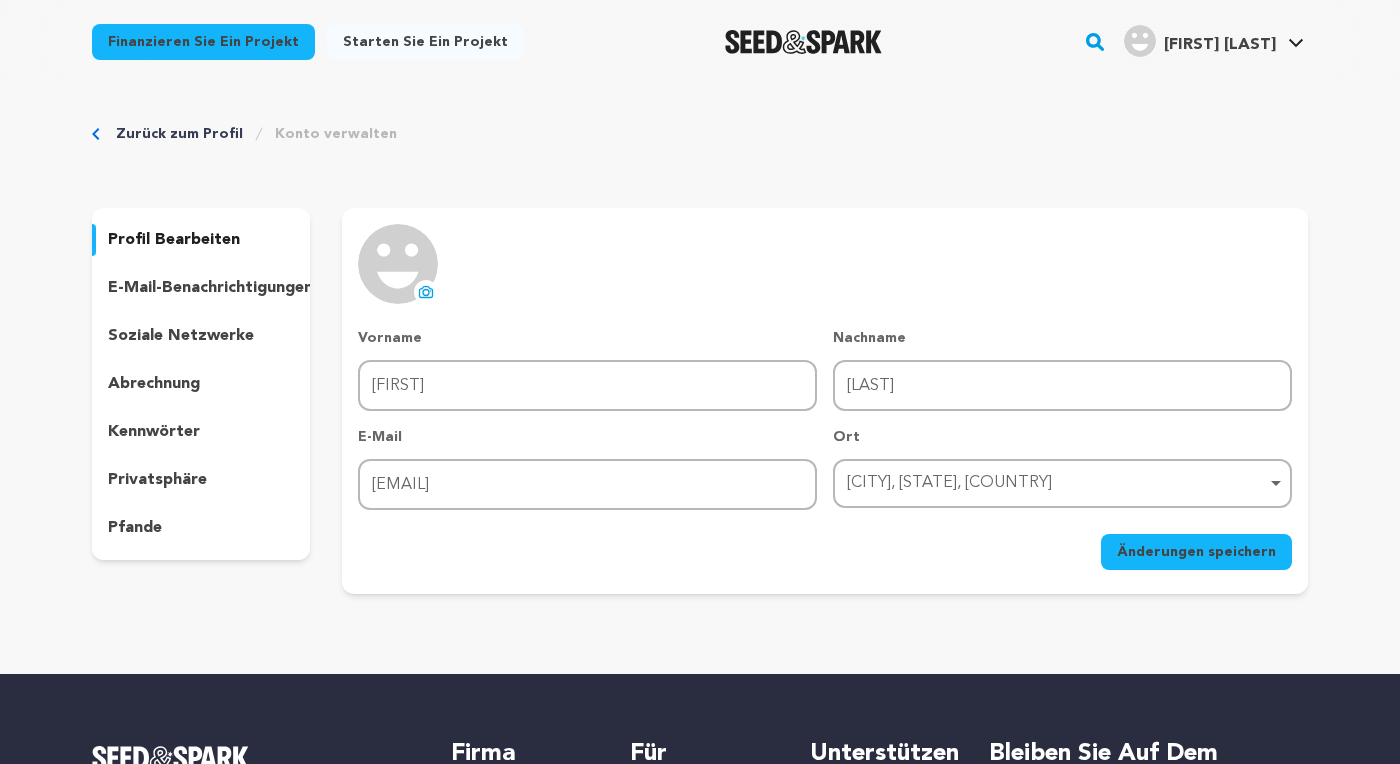 click on "Änderungen speichern" at bounding box center (1196, 552) 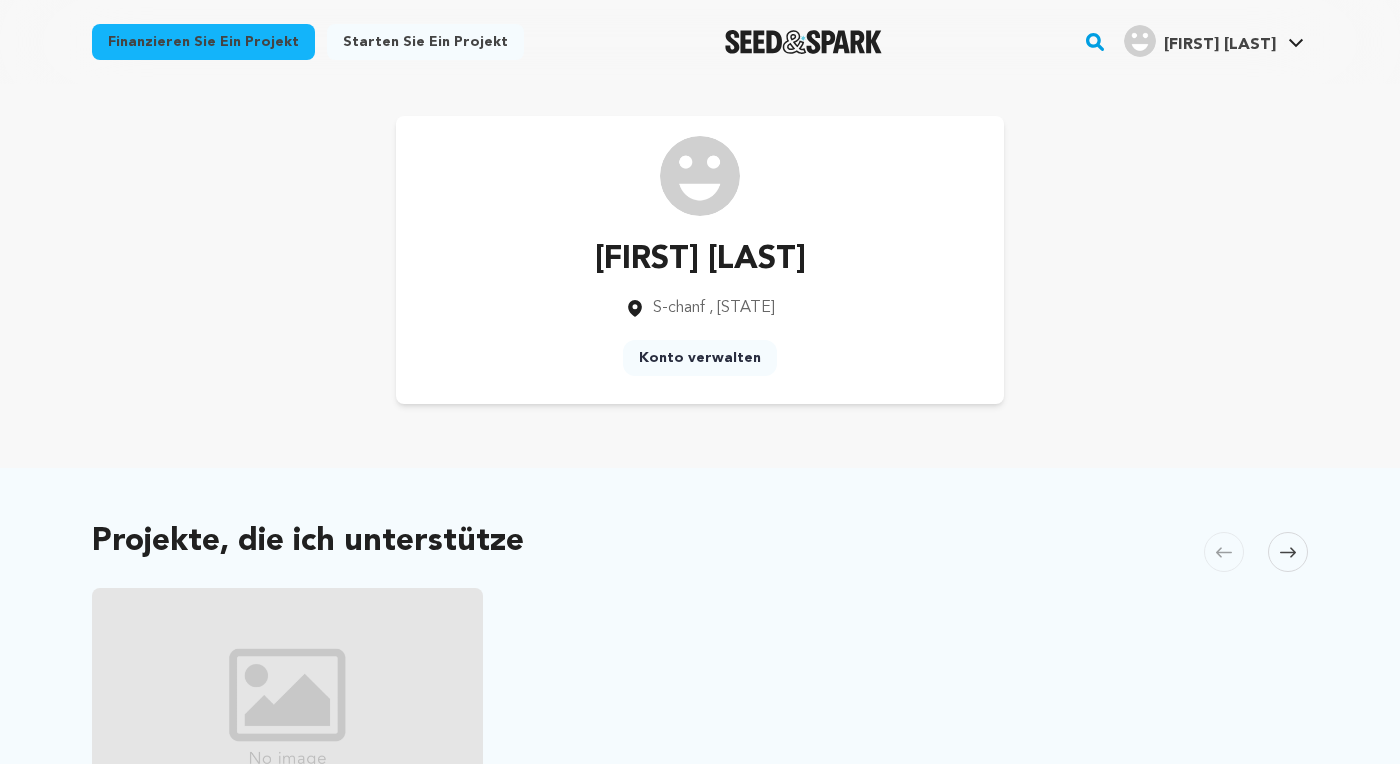 scroll, scrollTop: 0, scrollLeft: 0, axis: both 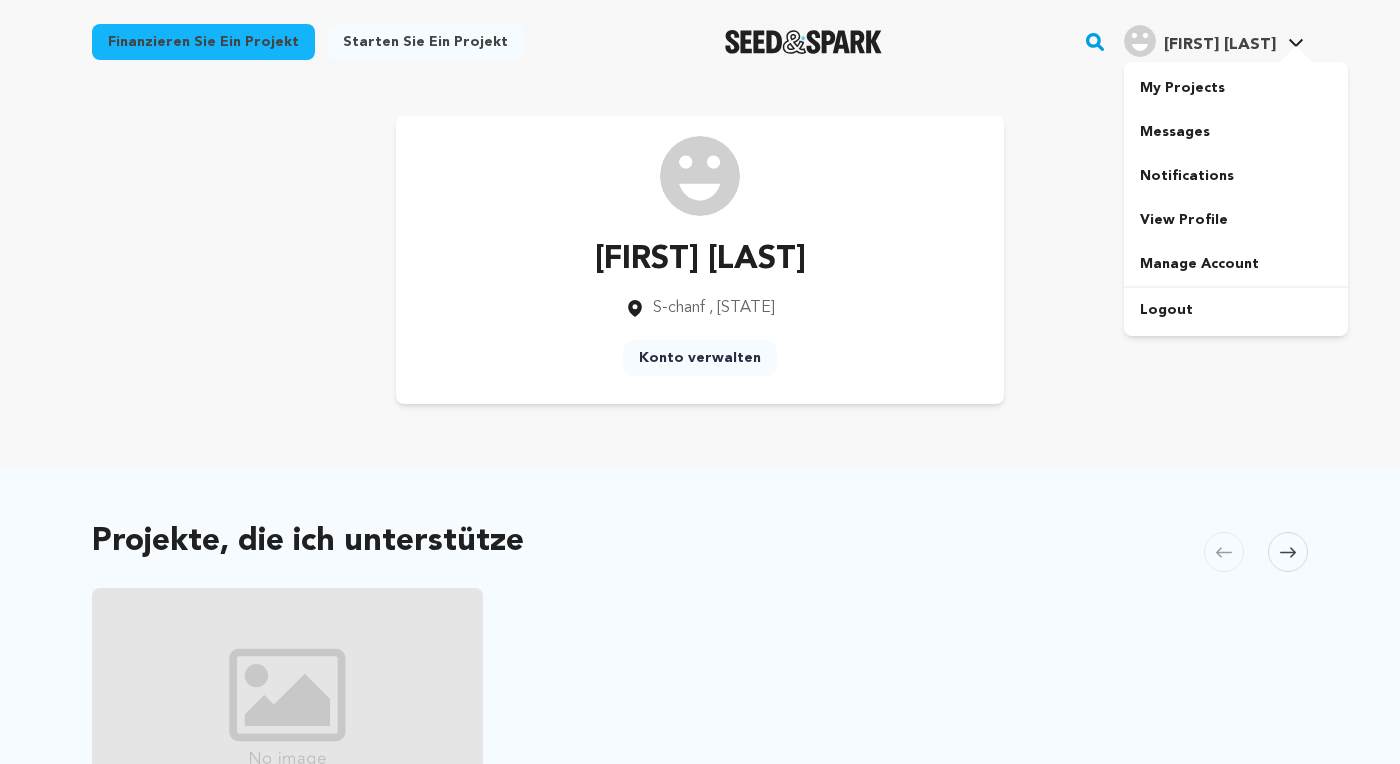 click on "Elvira Da P." at bounding box center (1200, 41) 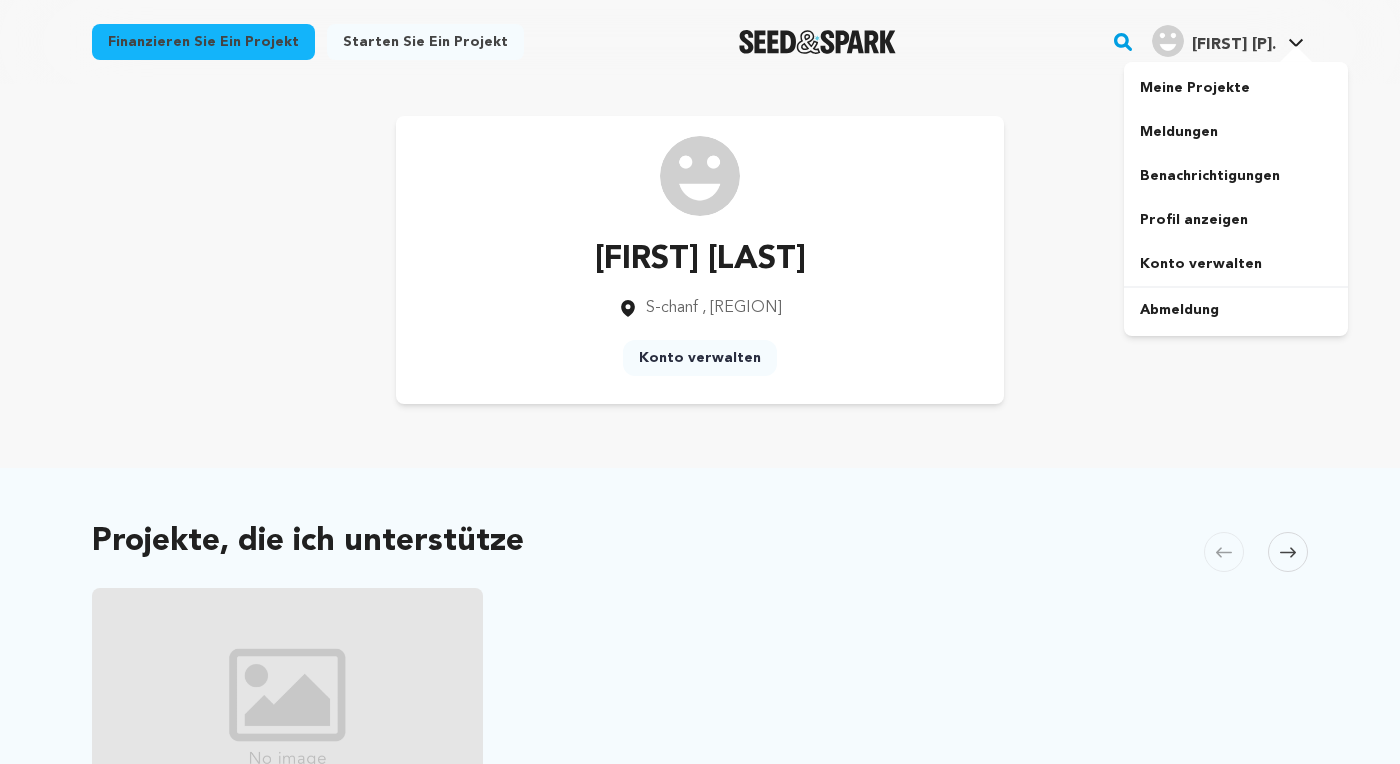 scroll, scrollTop: 0, scrollLeft: 0, axis: both 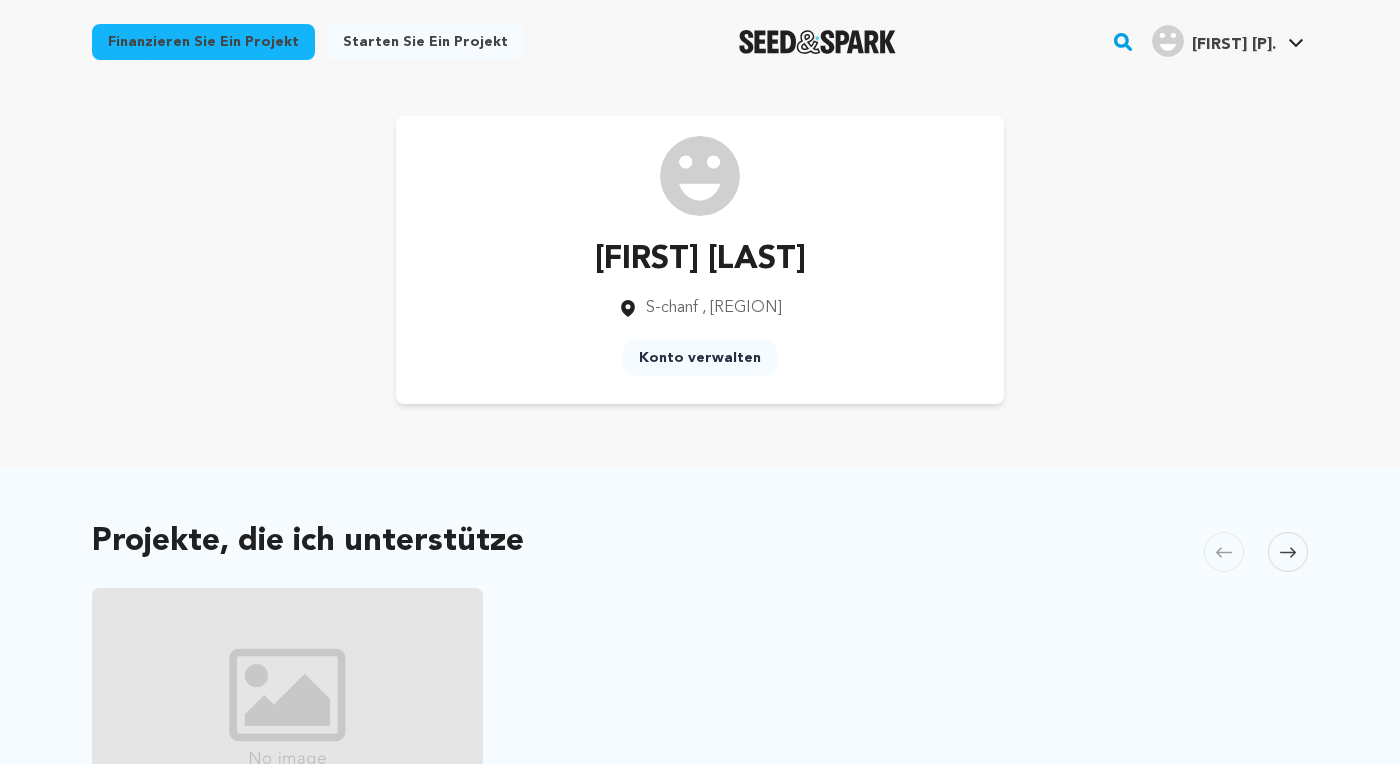 click on "Konto verwalten" at bounding box center [700, 358] 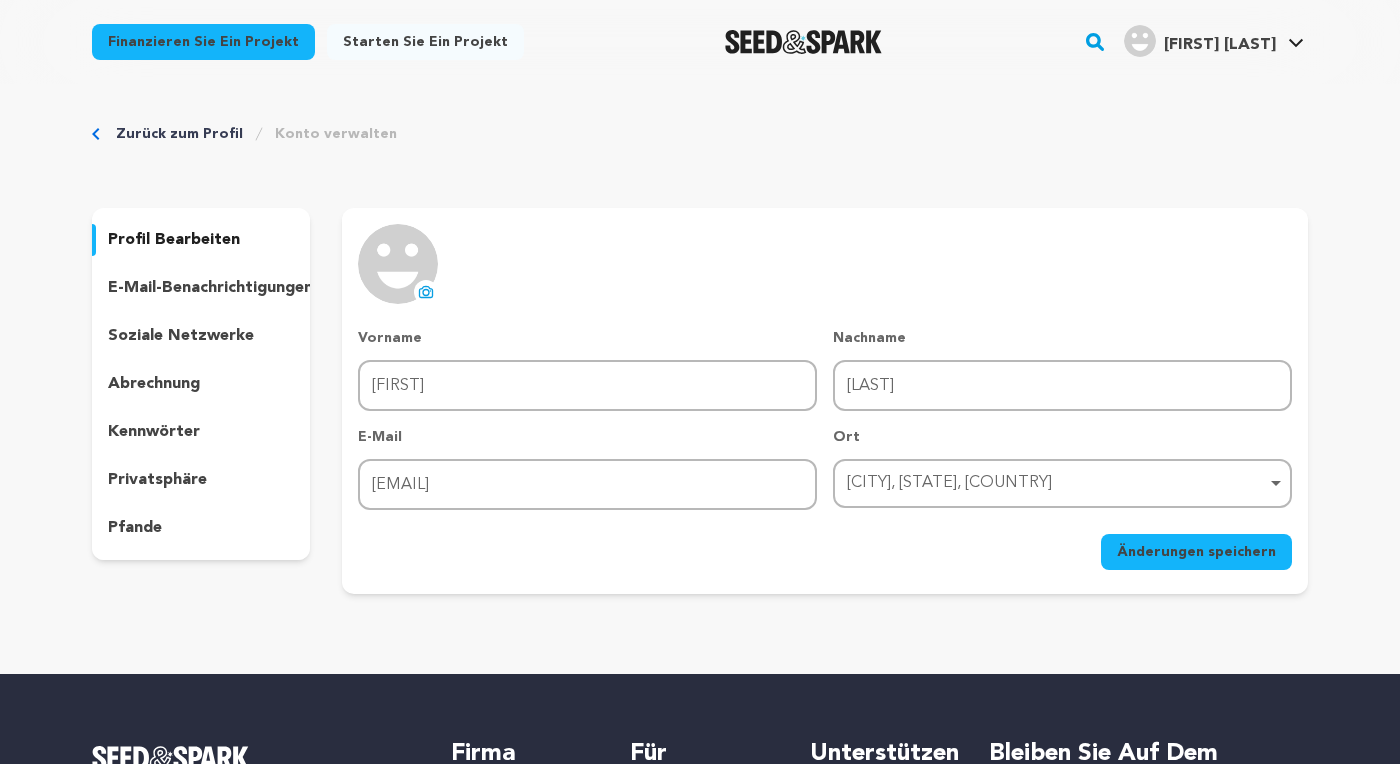 scroll, scrollTop: 0, scrollLeft: 0, axis: both 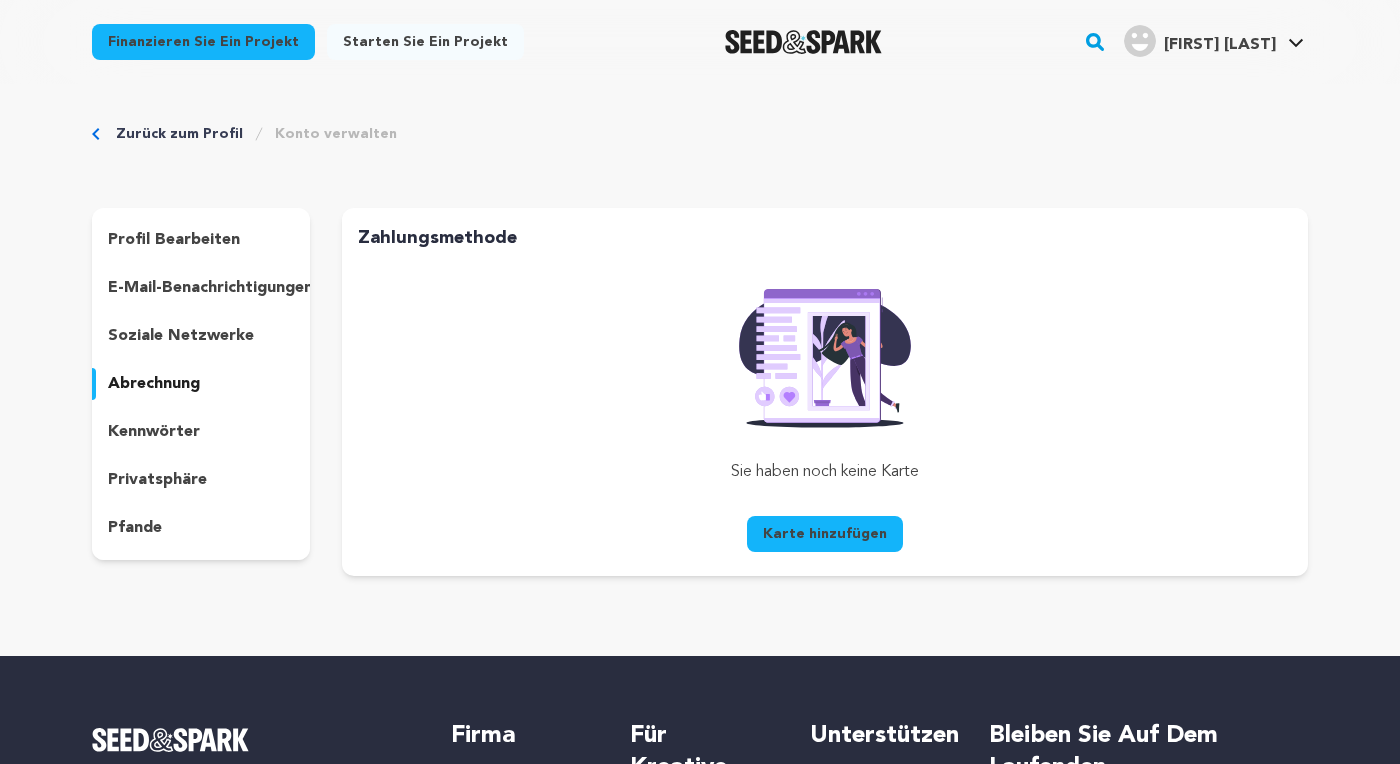 click on "Starten Sie ein Projekt" at bounding box center (425, 42) 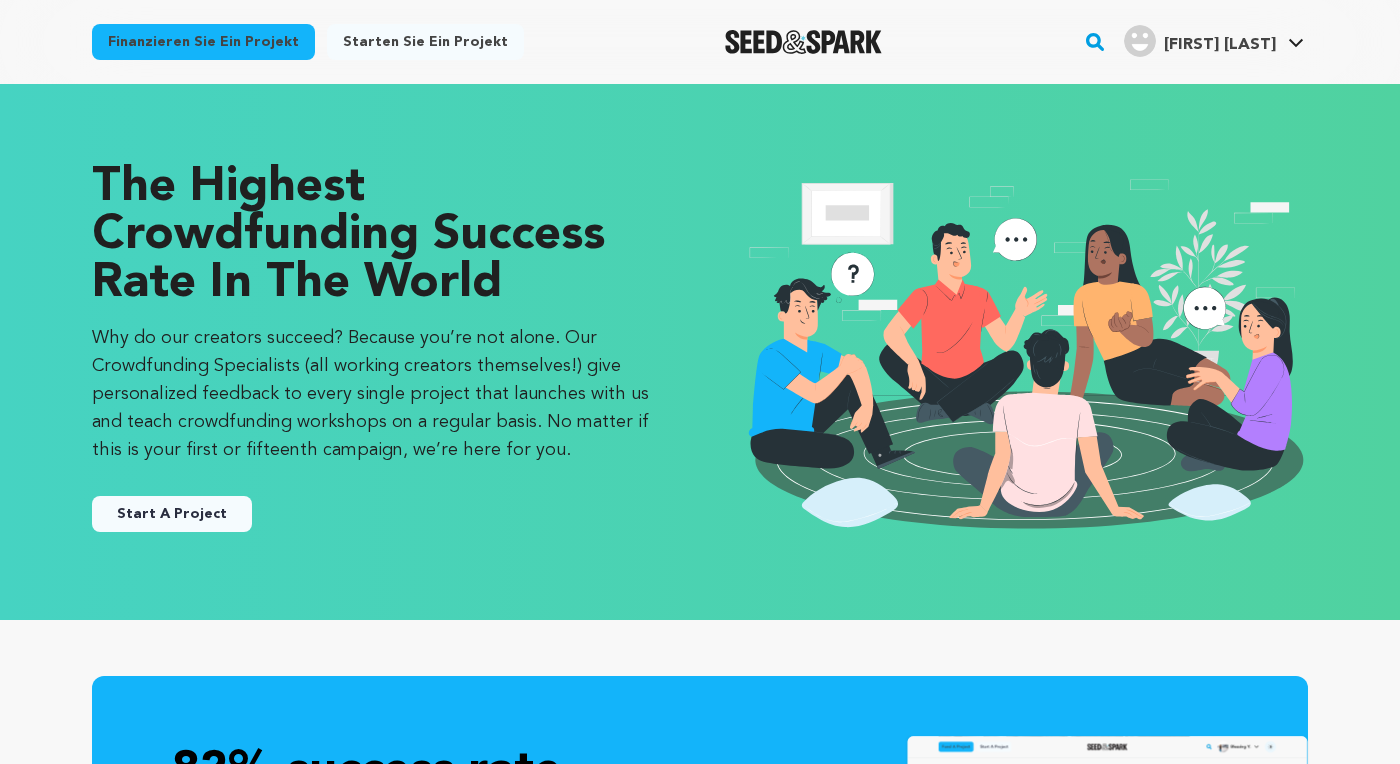 scroll, scrollTop: 0, scrollLeft: 0, axis: both 